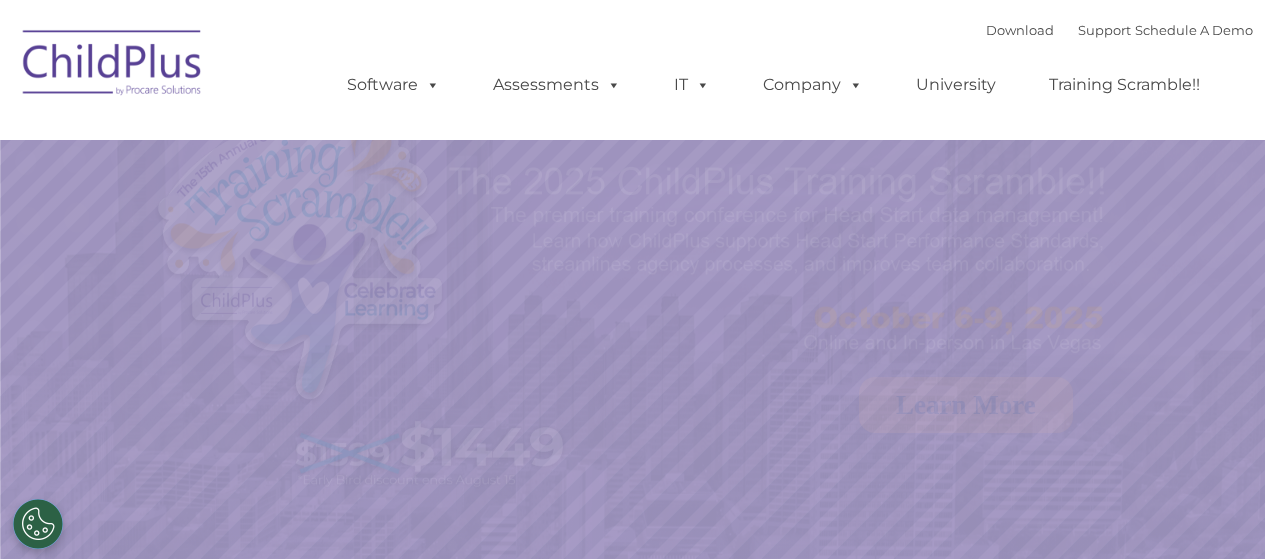 scroll, scrollTop: 0, scrollLeft: 0, axis: both 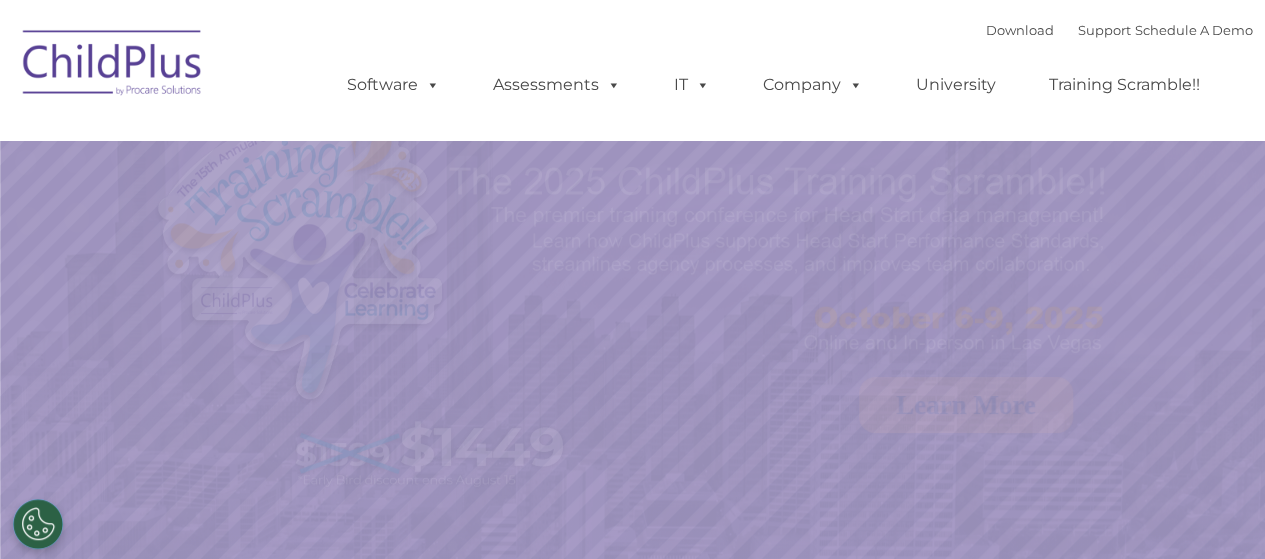 select on "MEDIUM" 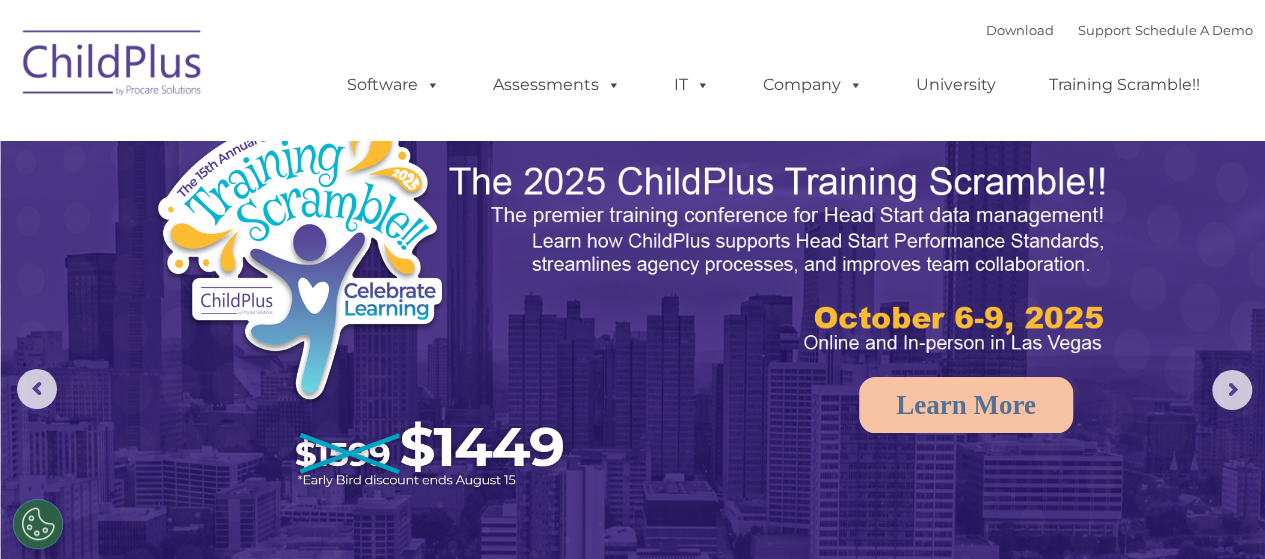 drag, startPoint x: 1262, startPoint y: 99, endPoint x: 1279, endPoint y: 130, distance: 35.35534 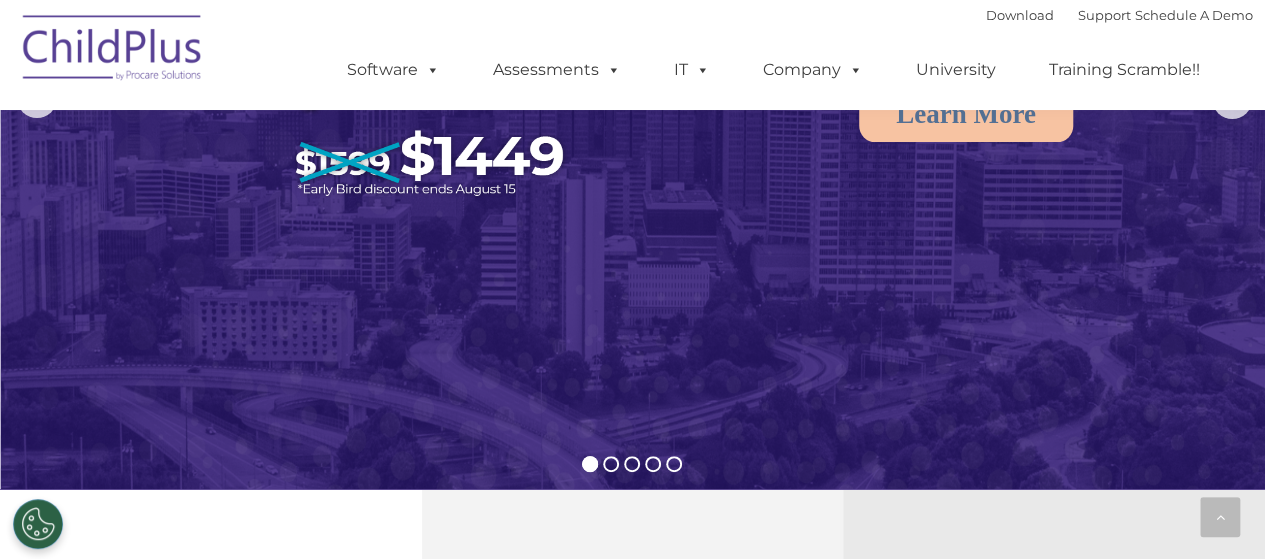 scroll, scrollTop: 0, scrollLeft: 0, axis: both 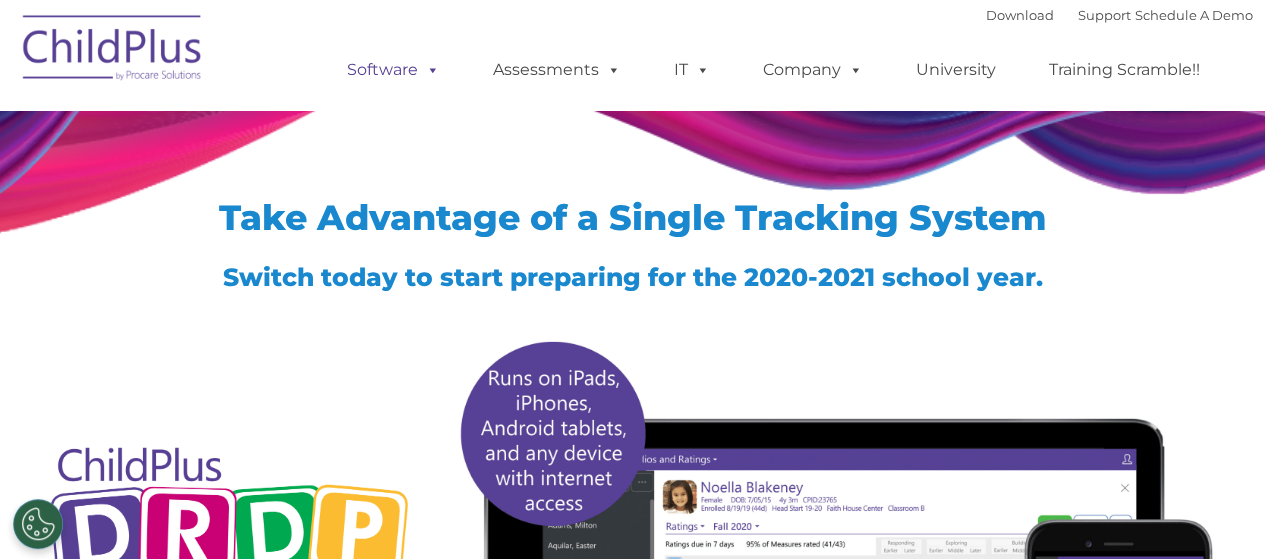 click on "Software" at bounding box center (393, 70) 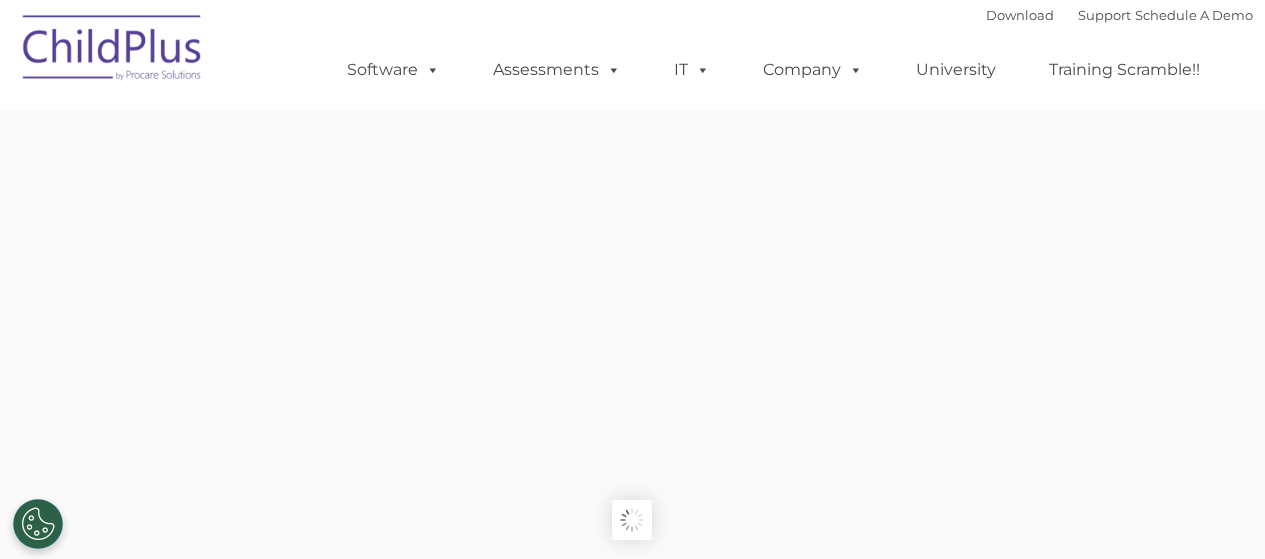 scroll, scrollTop: 0, scrollLeft: 0, axis: both 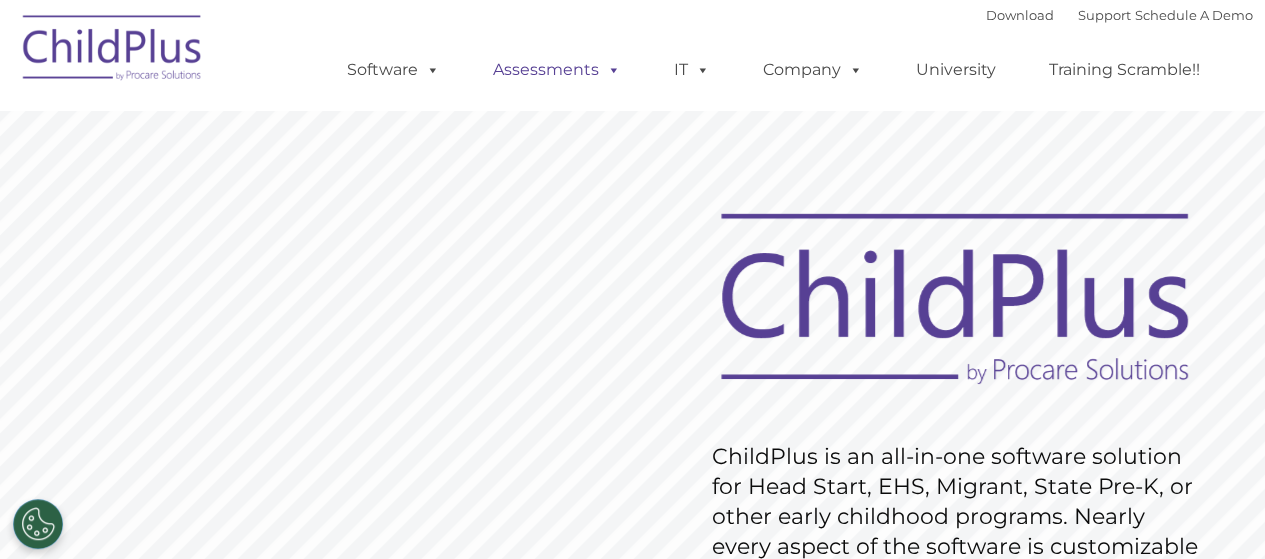 click on "Assessments" at bounding box center [557, 70] 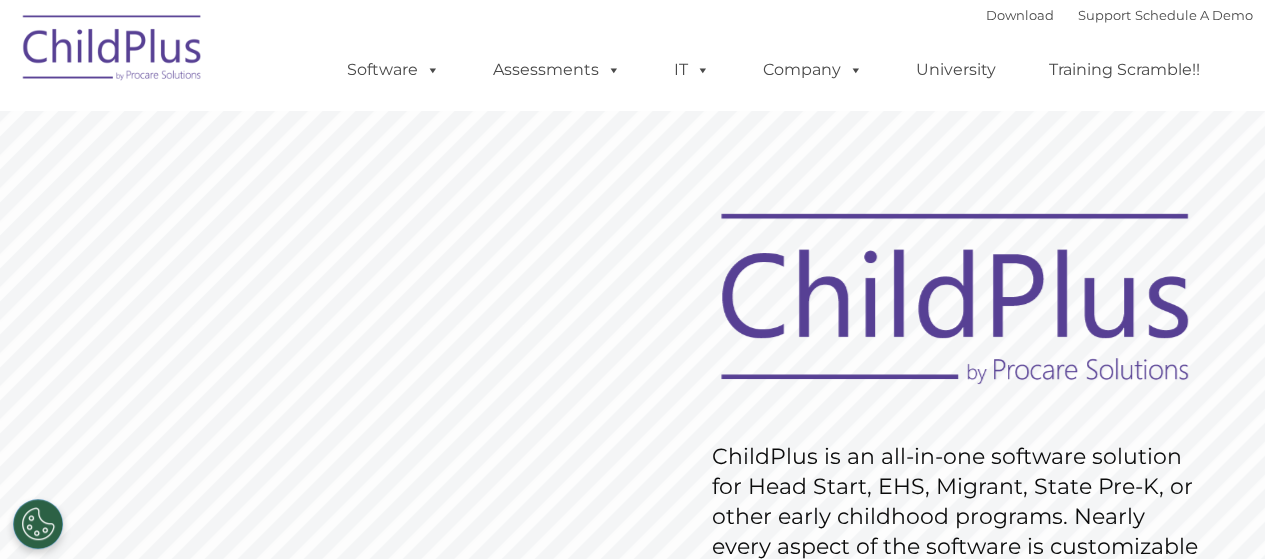 click at bounding box center [113, 51] 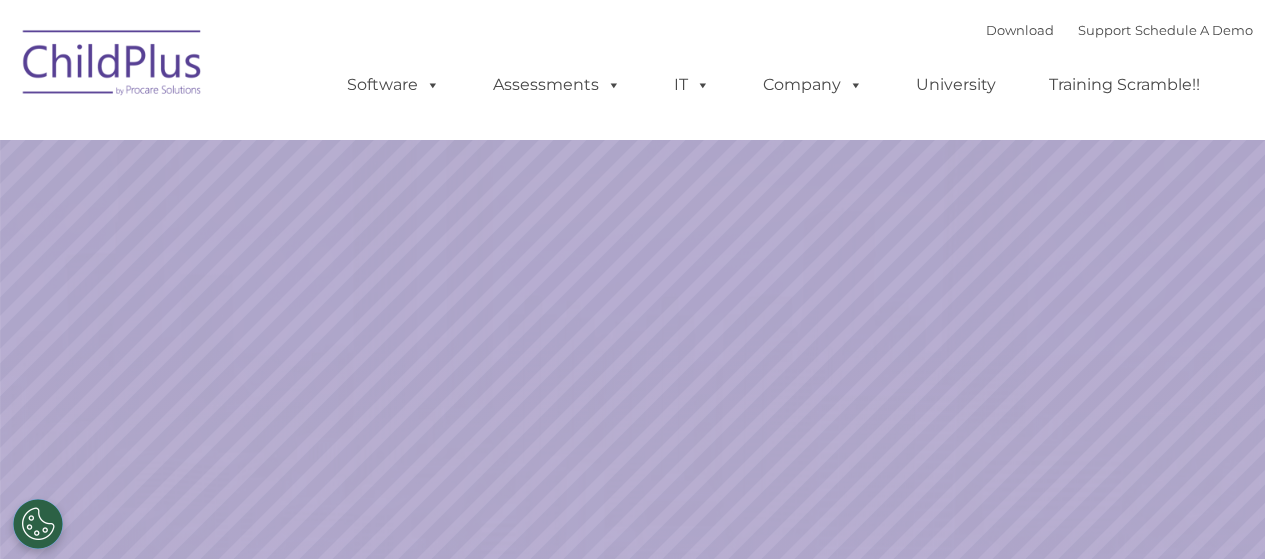 scroll, scrollTop: 0, scrollLeft: 0, axis: both 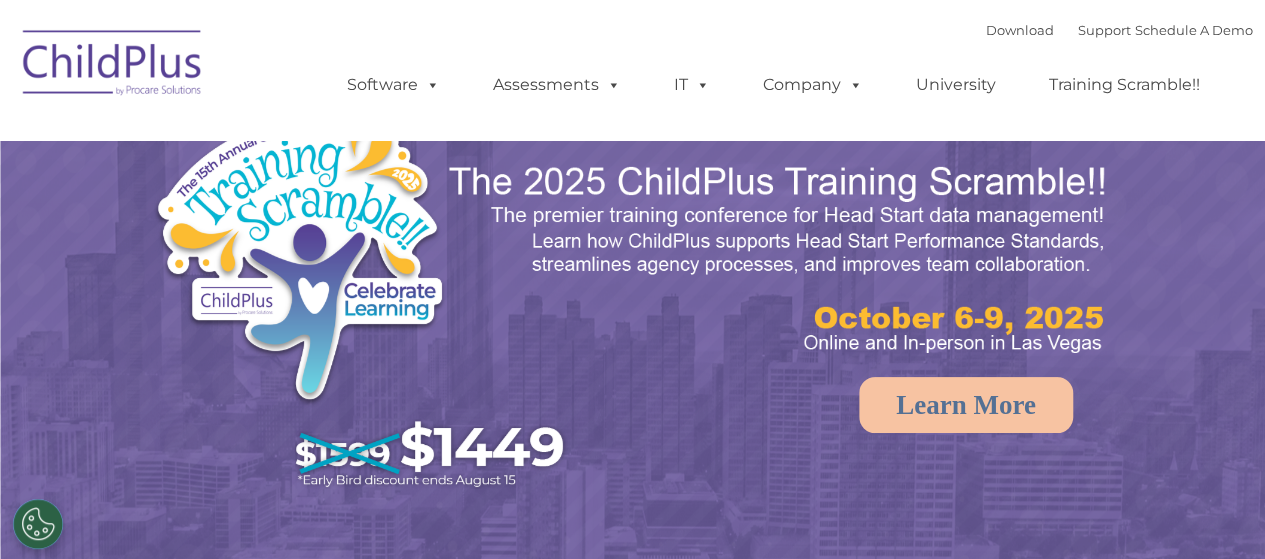 select on "MEDIUM" 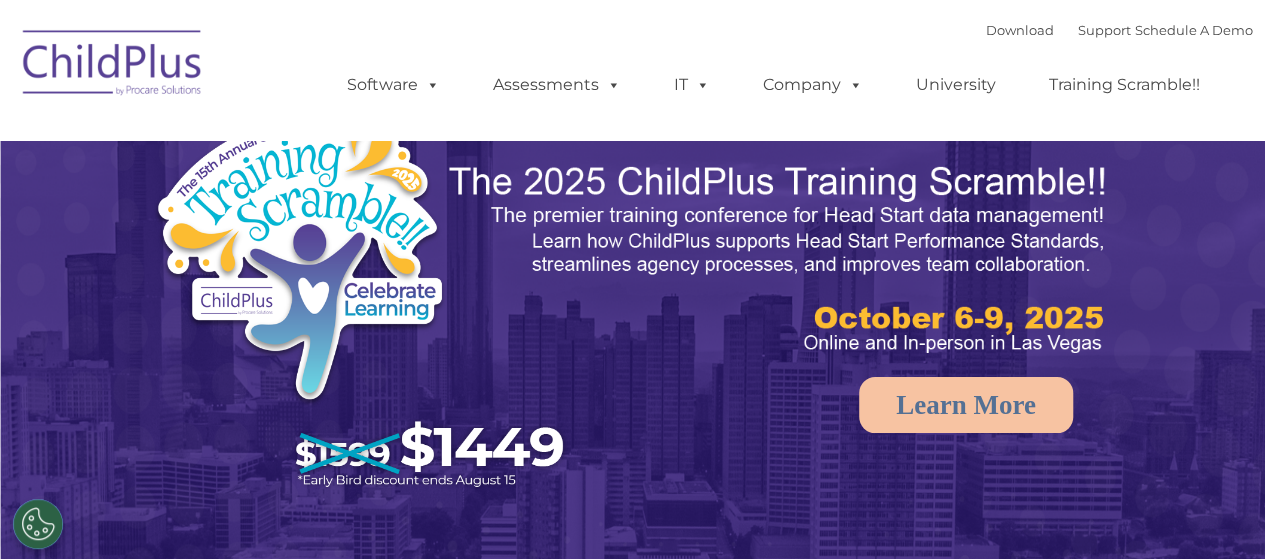 click at bounding box center [780, 259] 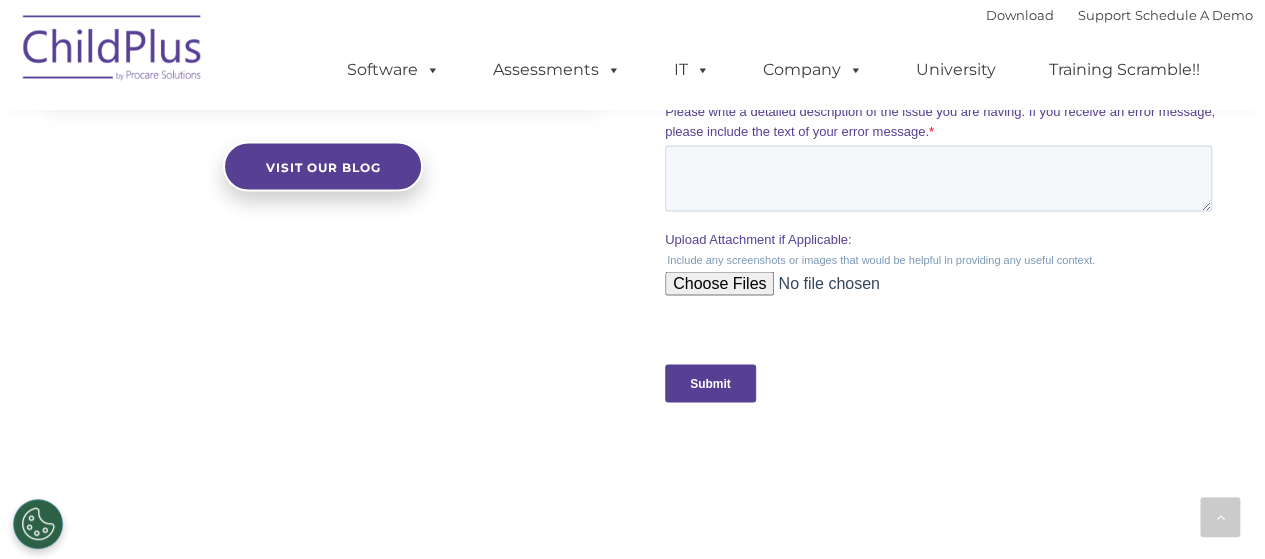 scroll, scrollTop: 1941, scrollLeft: 0, axis: vertical 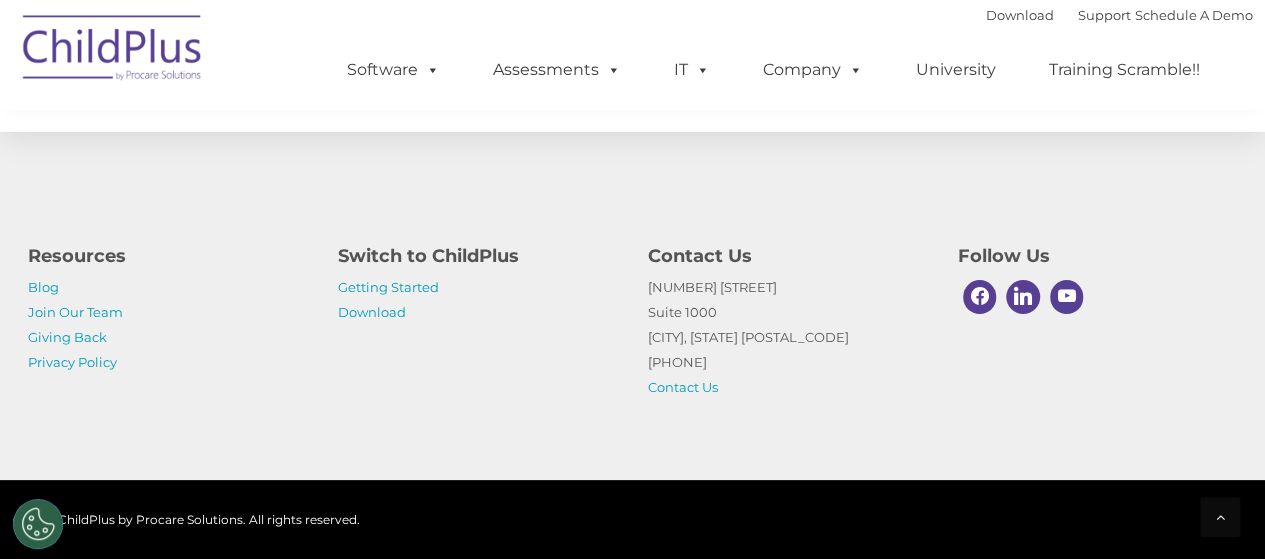 click on "Resources
Blog
Join Our Team
Giving Back
Privacy Policy
Switch to ChildPlus
Getting Started
Download
Contact Us
1040 Crown Pointe Pkwy
Suite 1000
Atlanta, GA 30338
(800) 888-6674
Contact Us
Follow Us" at bounding box center (633, 316) 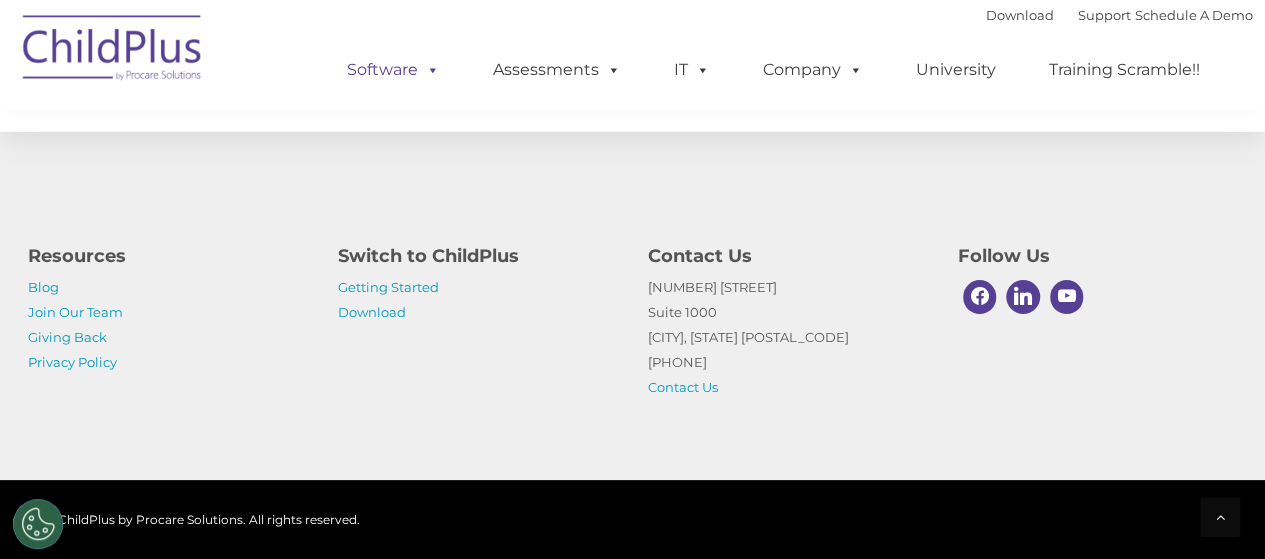 click on "Software" at bounding box center (393, 70) 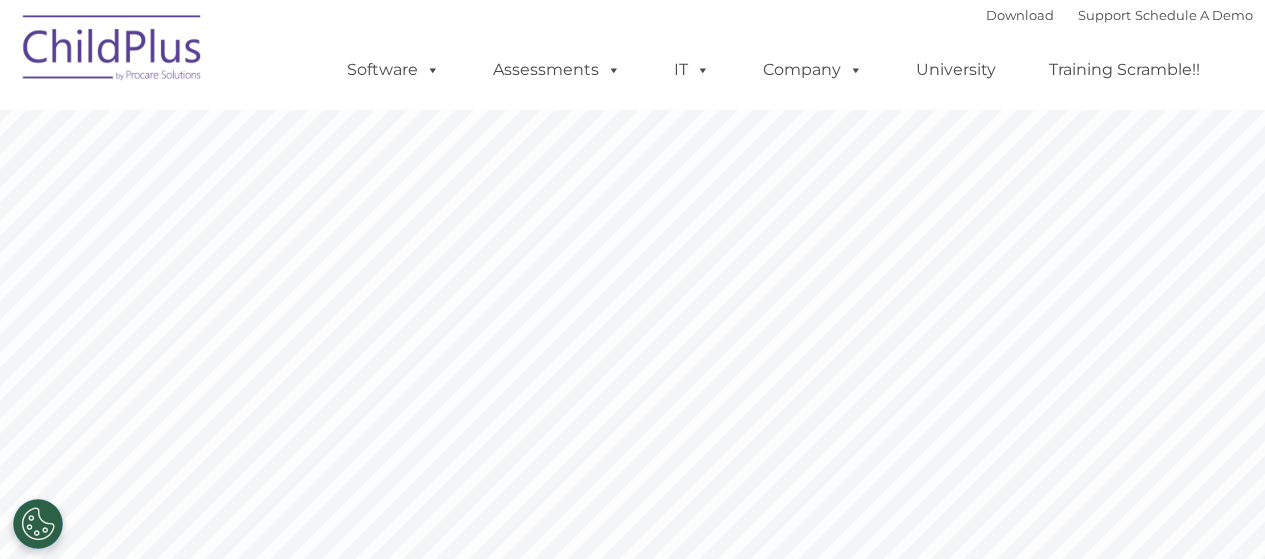 scroll, scrollTop: 0, scrollLeft: 0, axis: both 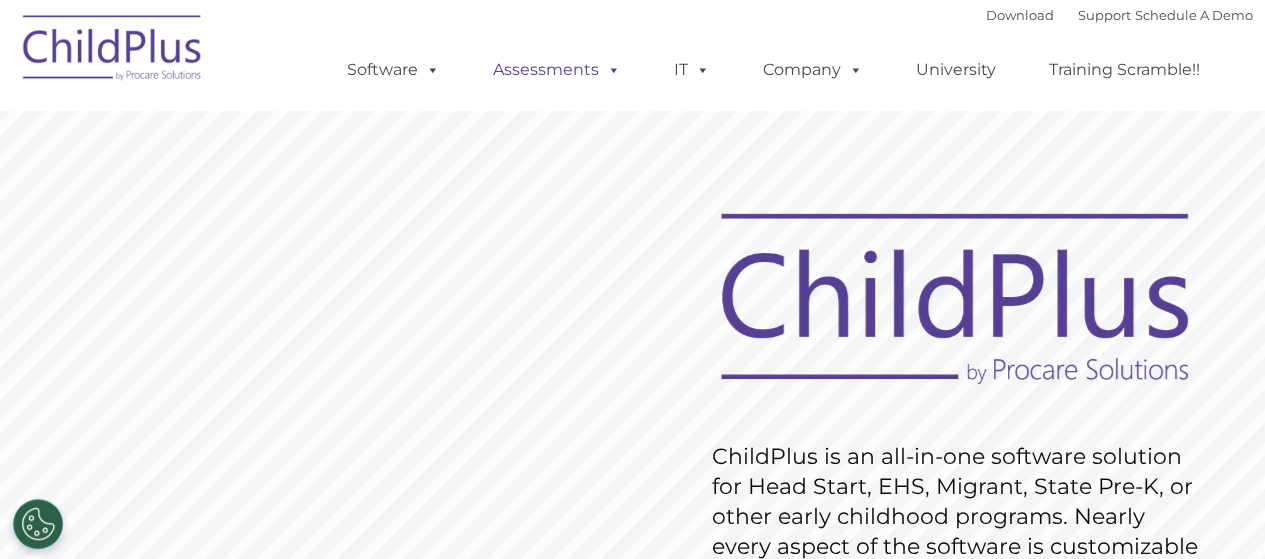 click on "Assessments" at bounding box center (557, 70) 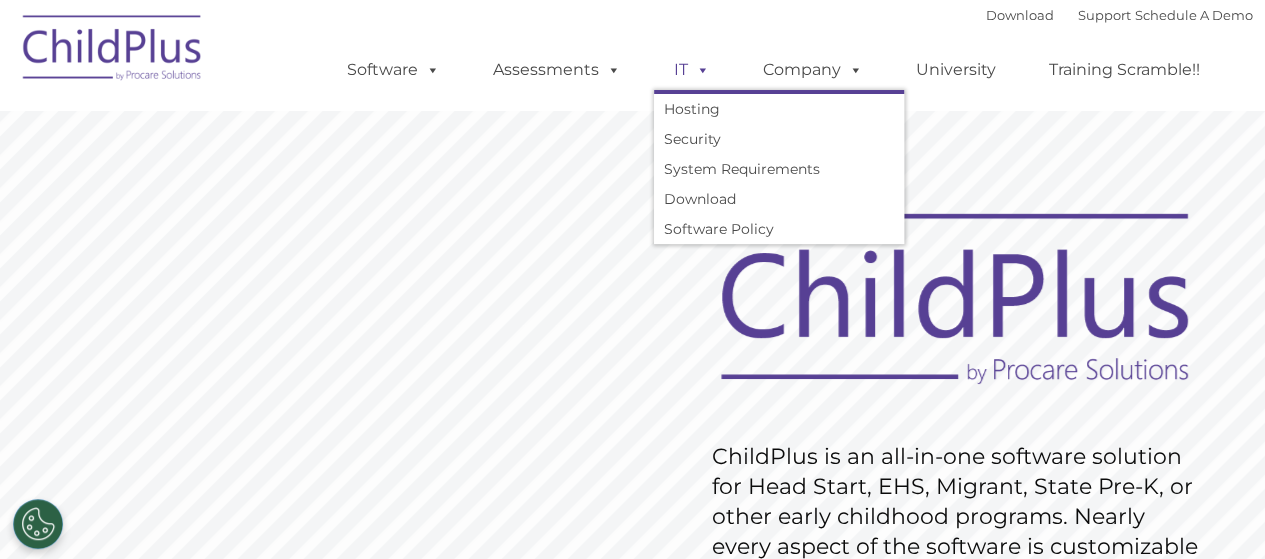 click at bounding box center [699, 69] 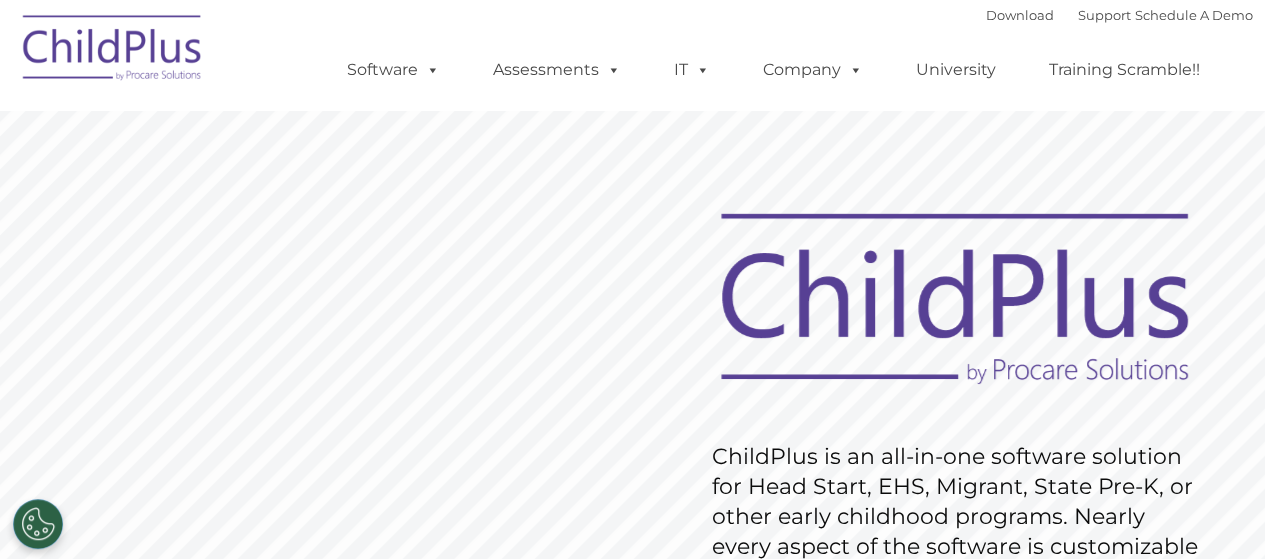 click on "Download          Support      |     Schedule A Demo
" at bounding box center [1119, 15] 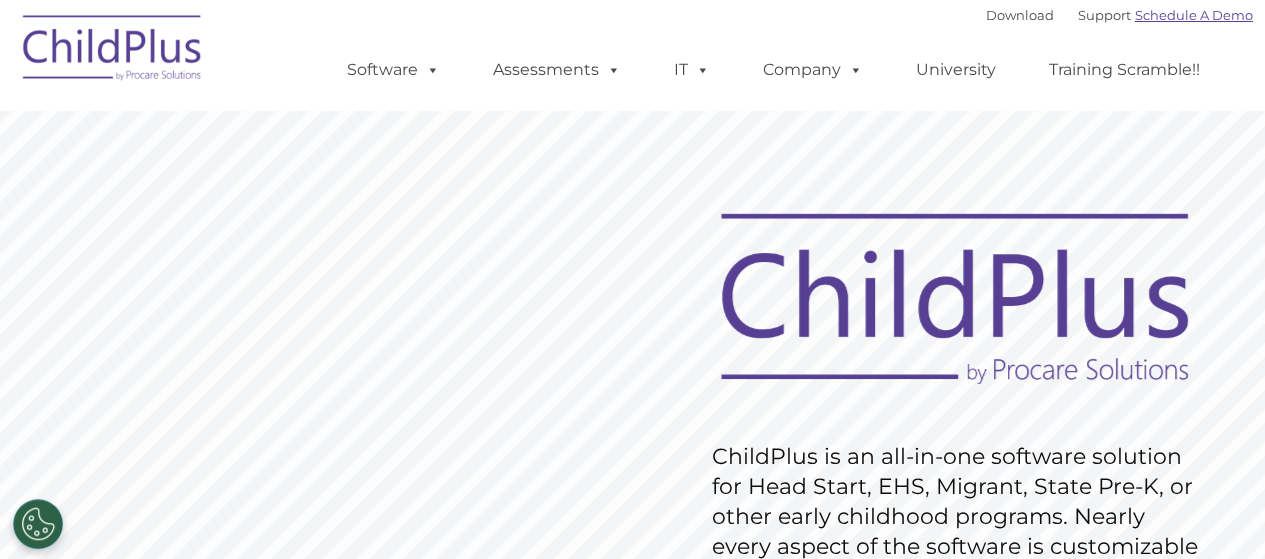 click on "Schedule A Demo" at bounding box center (1194, 15) 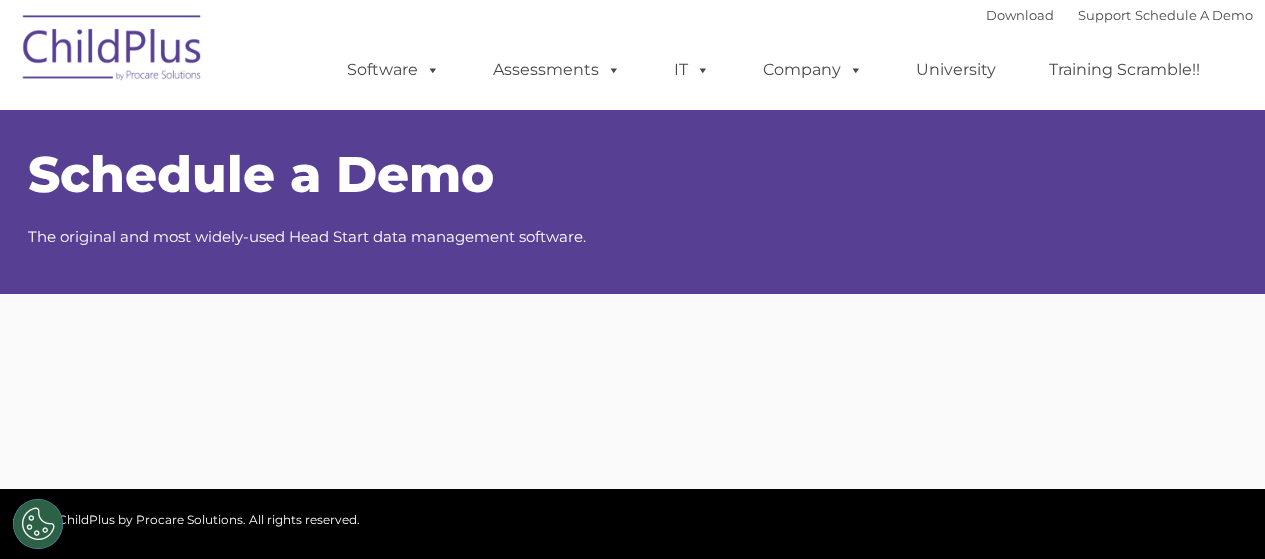 scroll, scrollTop: 0, scrollLeft: 0, axis: both 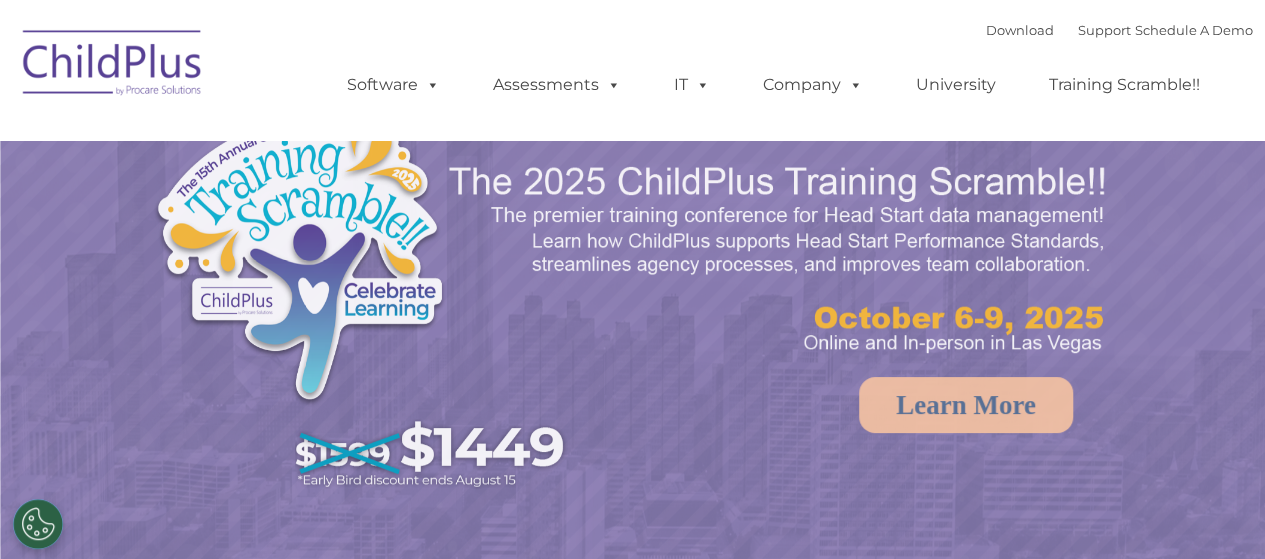 select on "MEDIUM" 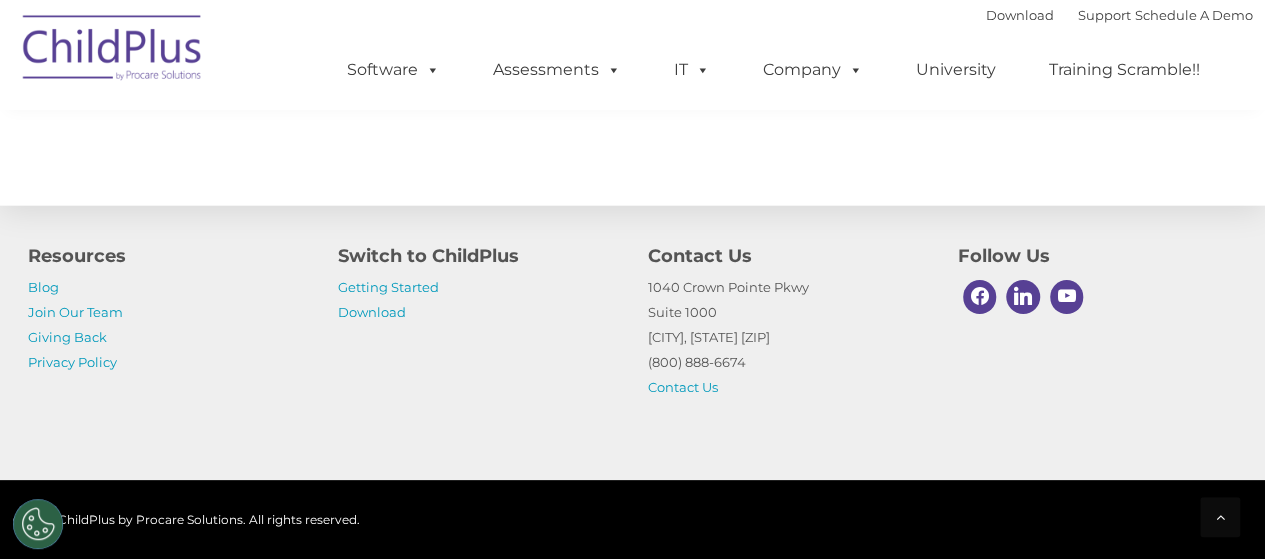 scroll, scrollTop: 2370, scrollLeft: 0, axis: vertical 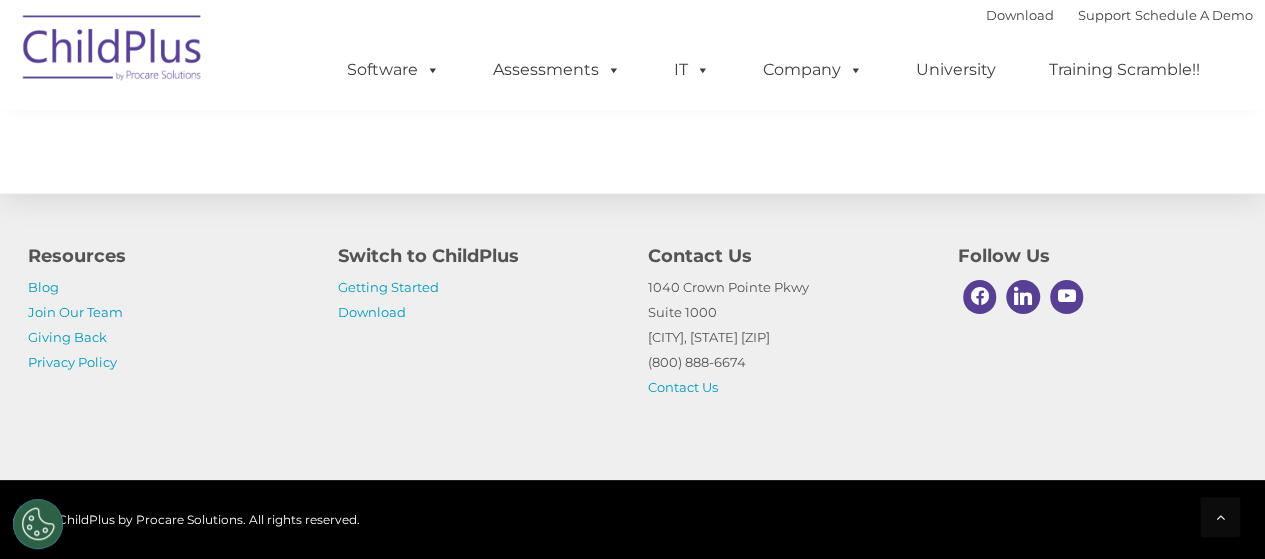 click on "Getting Started
Download" at bounding box center [478, 300] 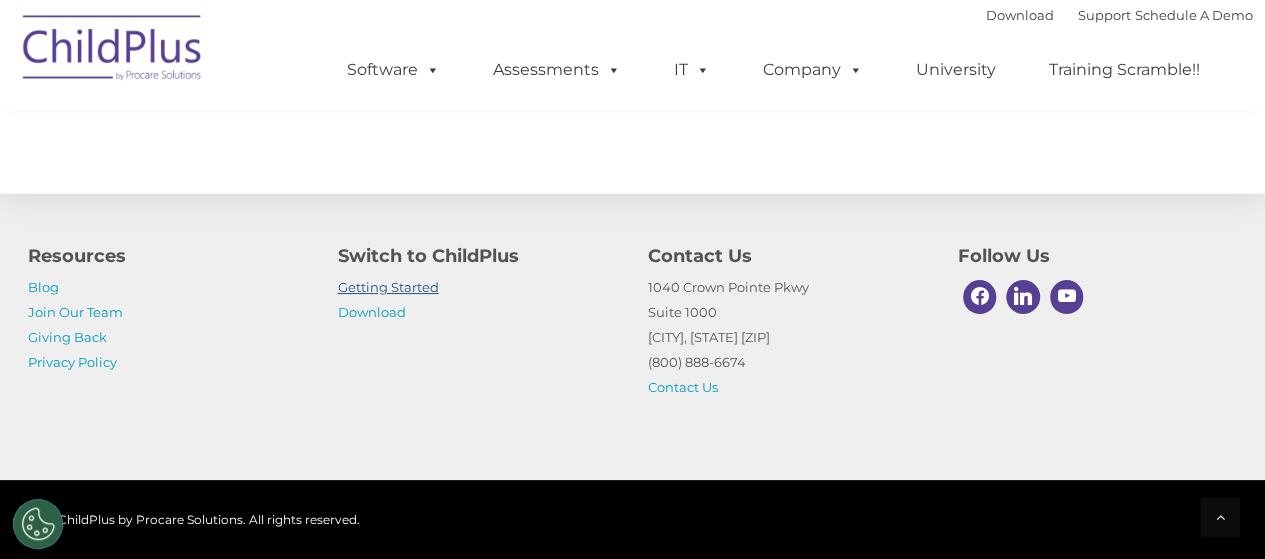 click on "Getting Started" at bounding box center (388, 287) 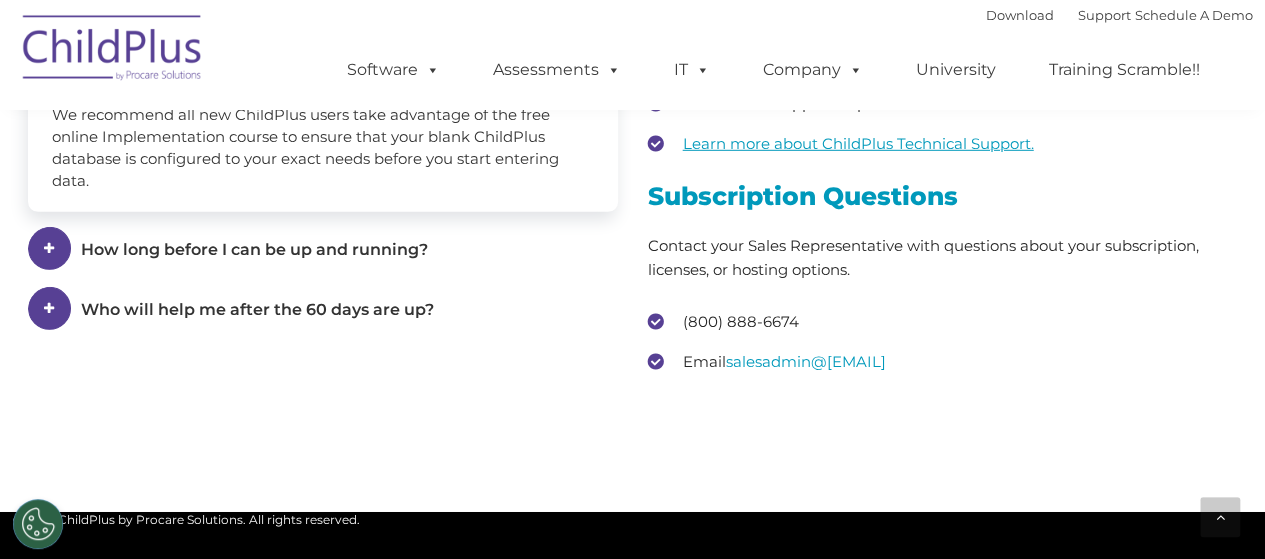 scroll, scrollTop: 2900, scrollLeft: 0, axis: vertical 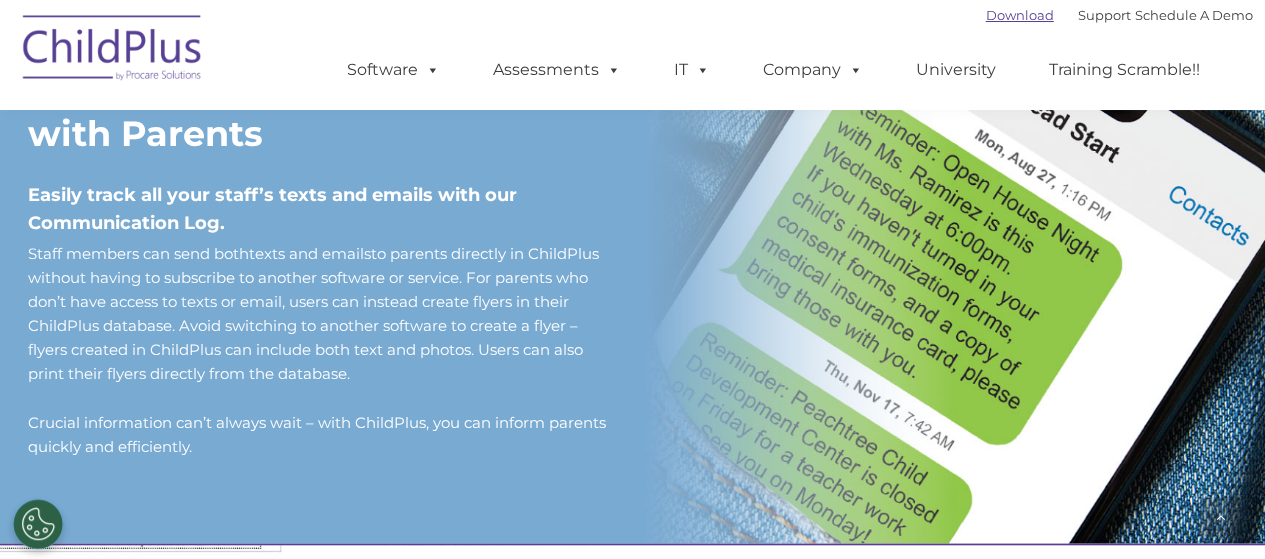 click on "Download" at bounding box center (1020, 15) 